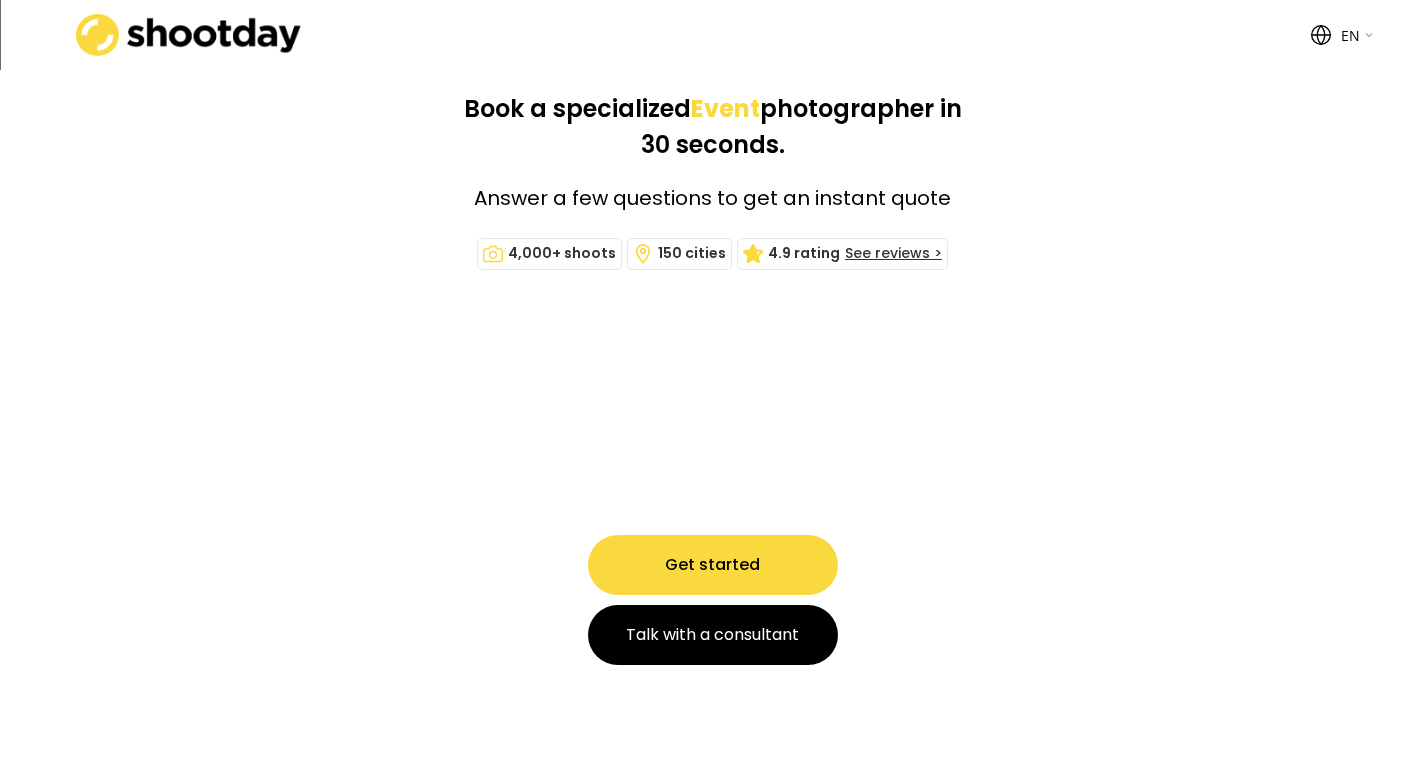 scroll, scrollTop: 0, scrollLeft: 0, axis: both 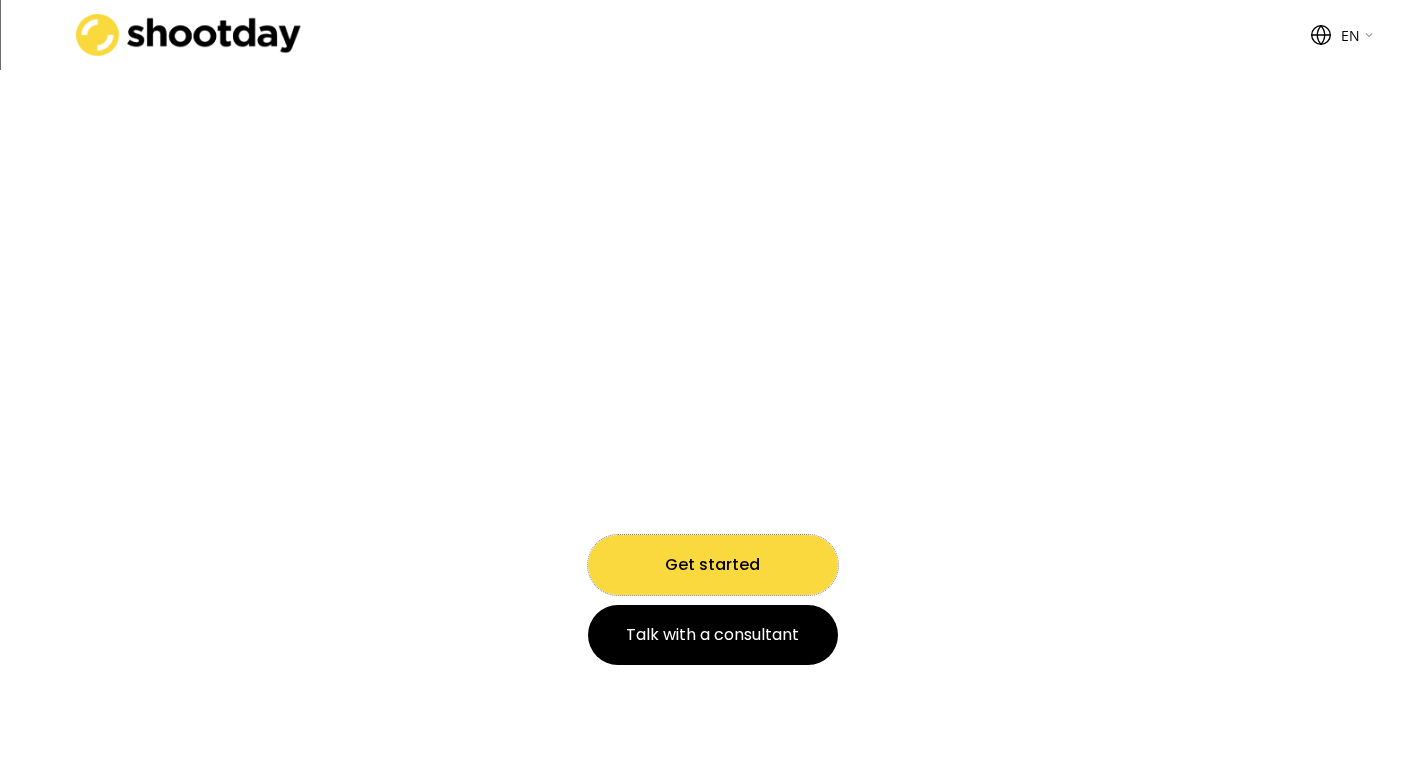 click on "Get started" at bounding box center (713, 565) 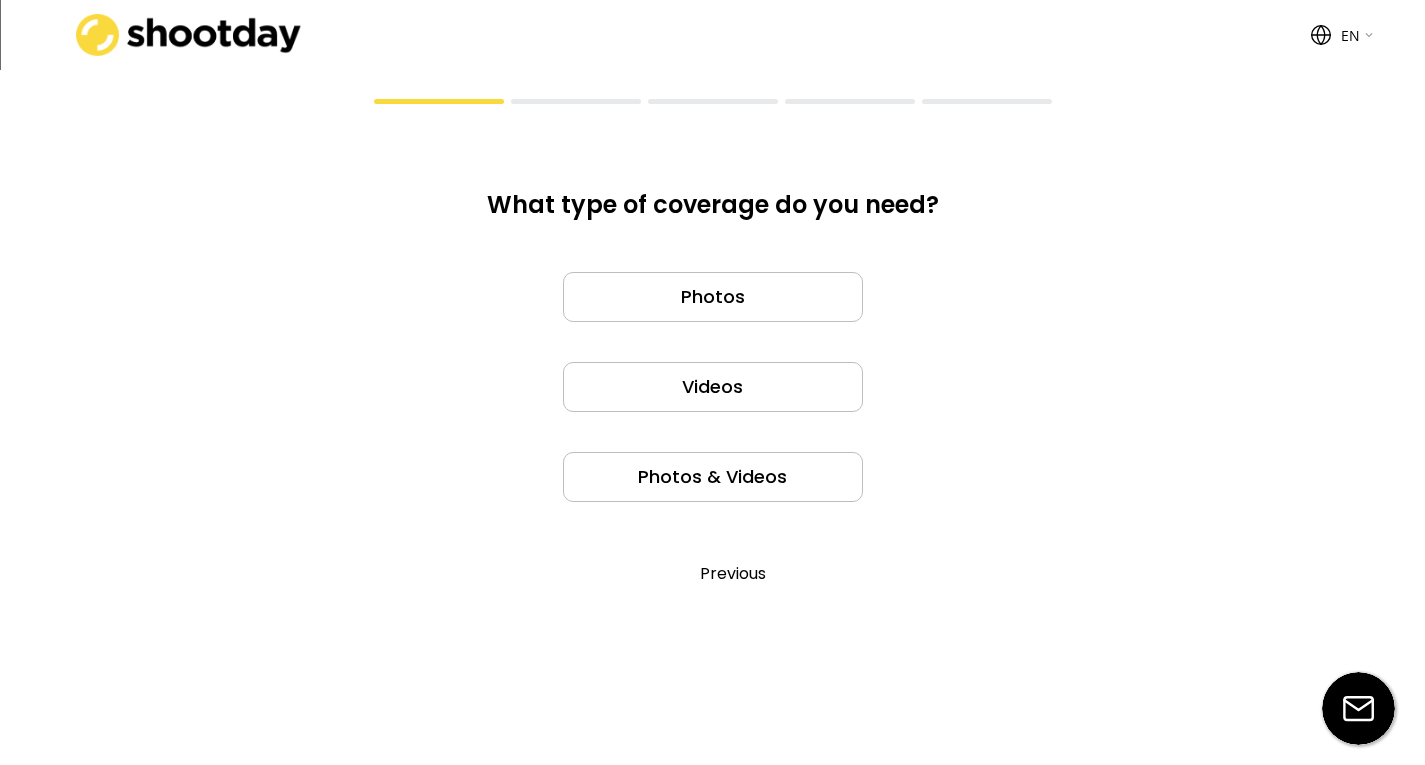 scroll, scrollTop: 0, scrollLeft: 0, axis: both 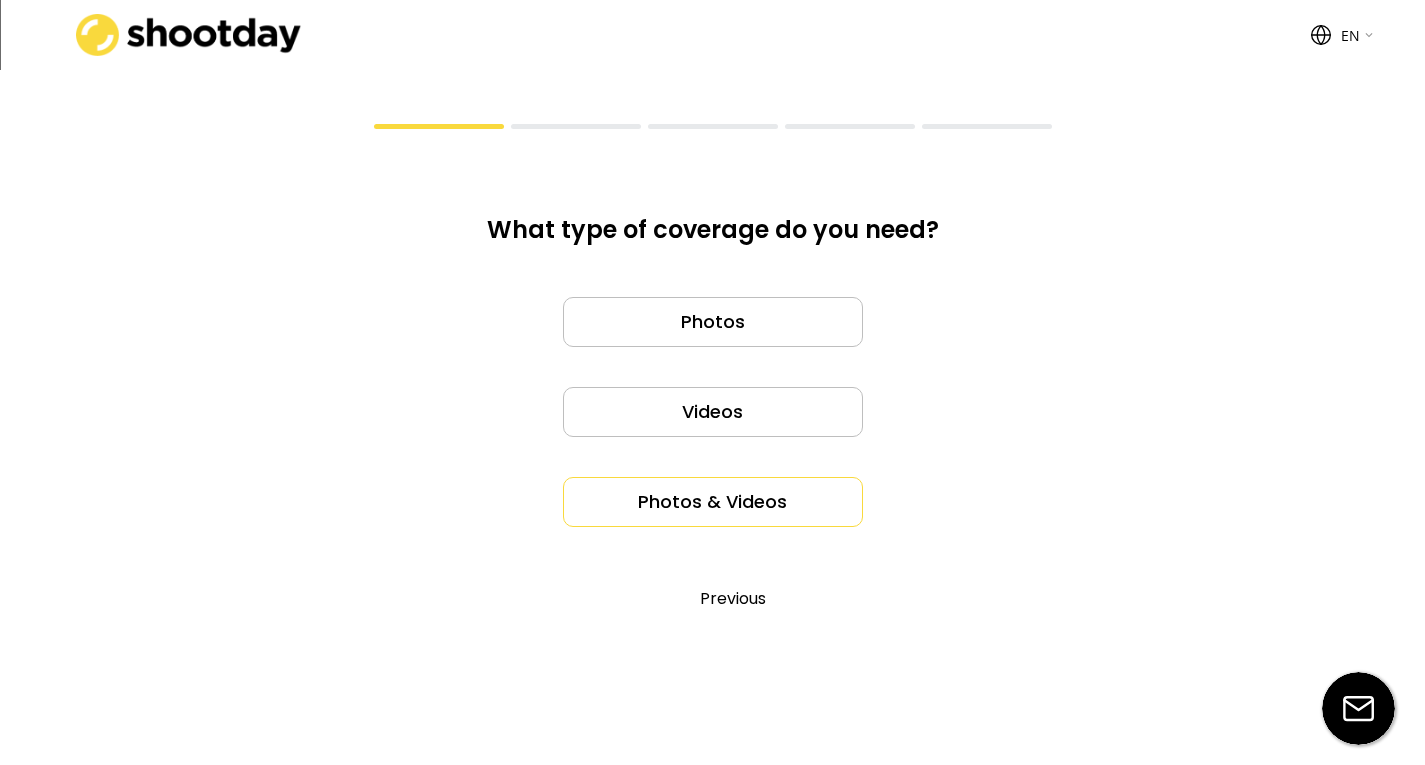 click on "Photos & Videos" at bounding box center [713, 502] 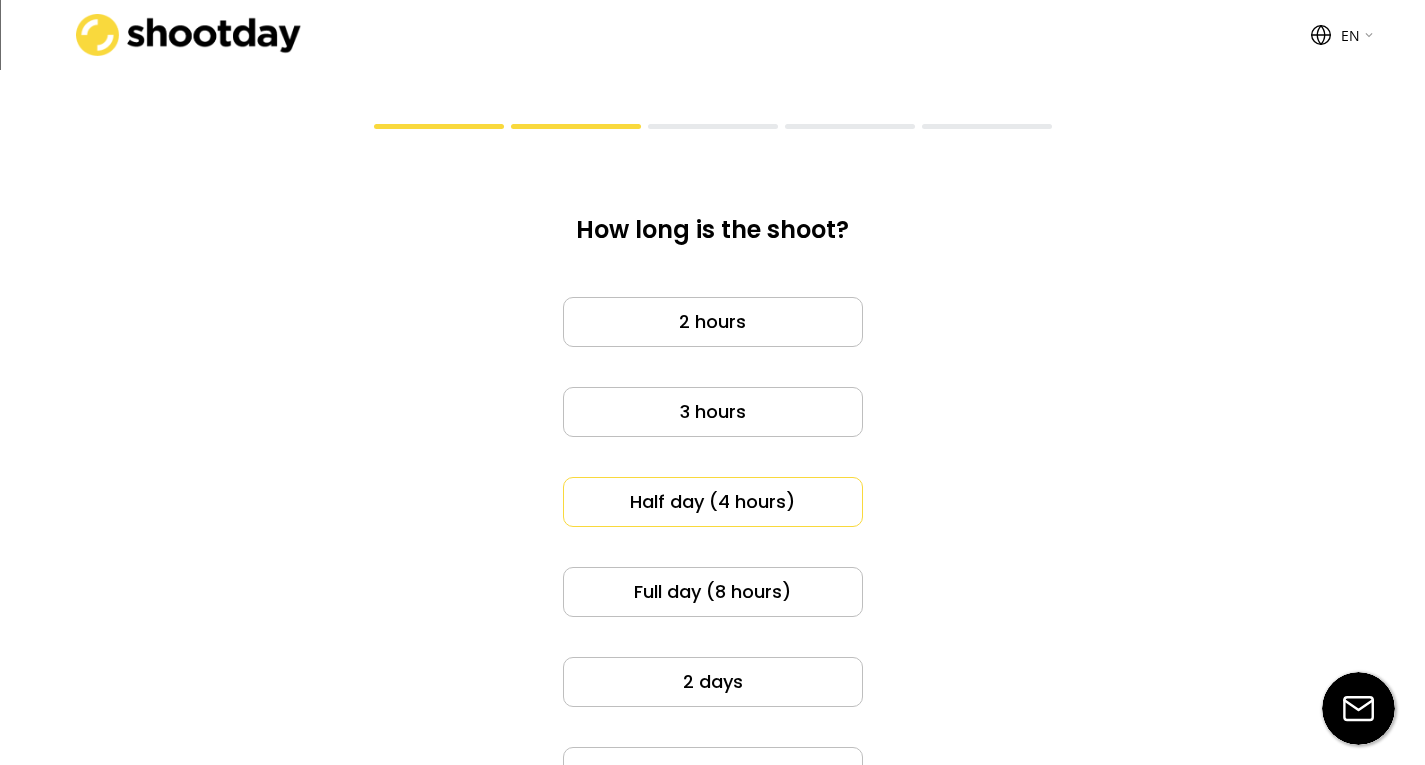 click on "Half day (4 hours)" at bounding box center [713, 502] 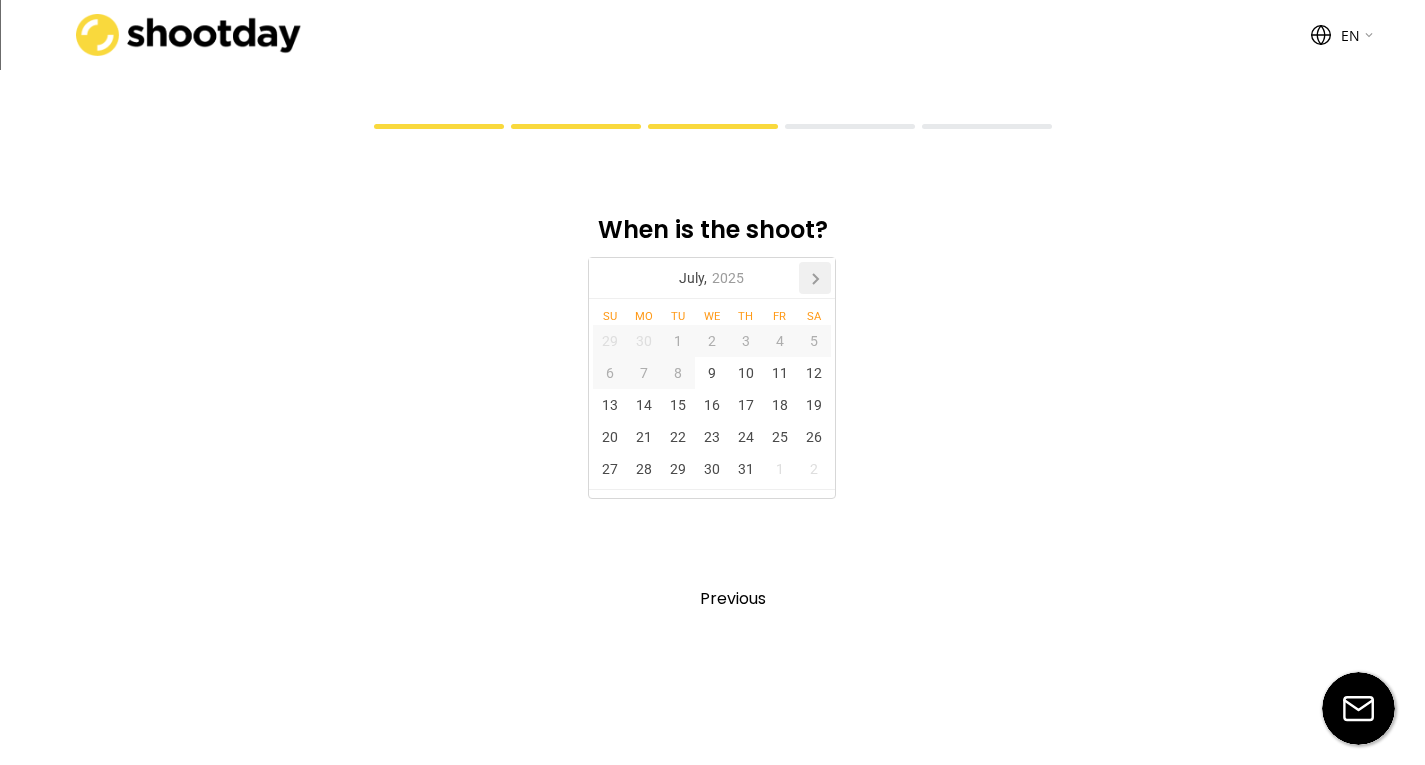 click at bounding box center (609, 278) 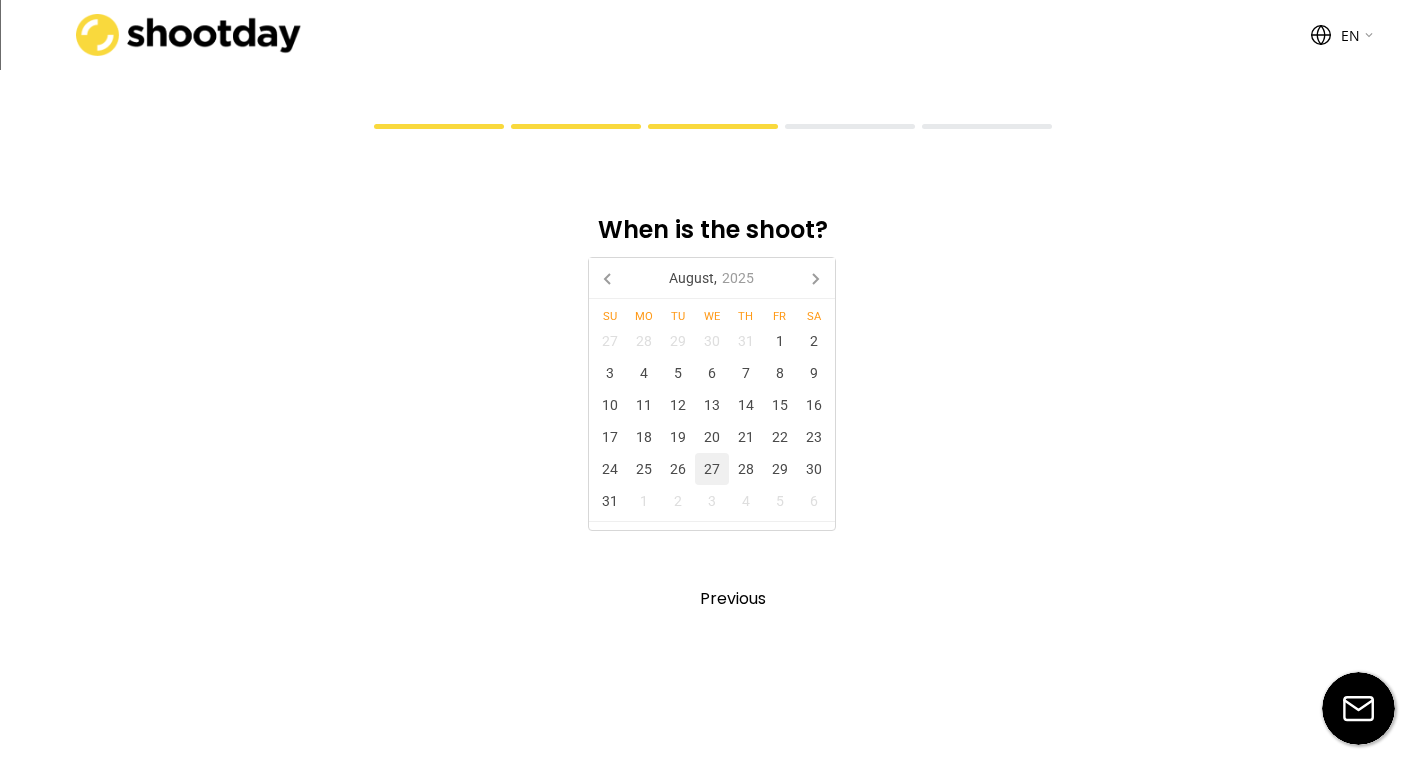 click on "27" at bounding box center (712, 469) 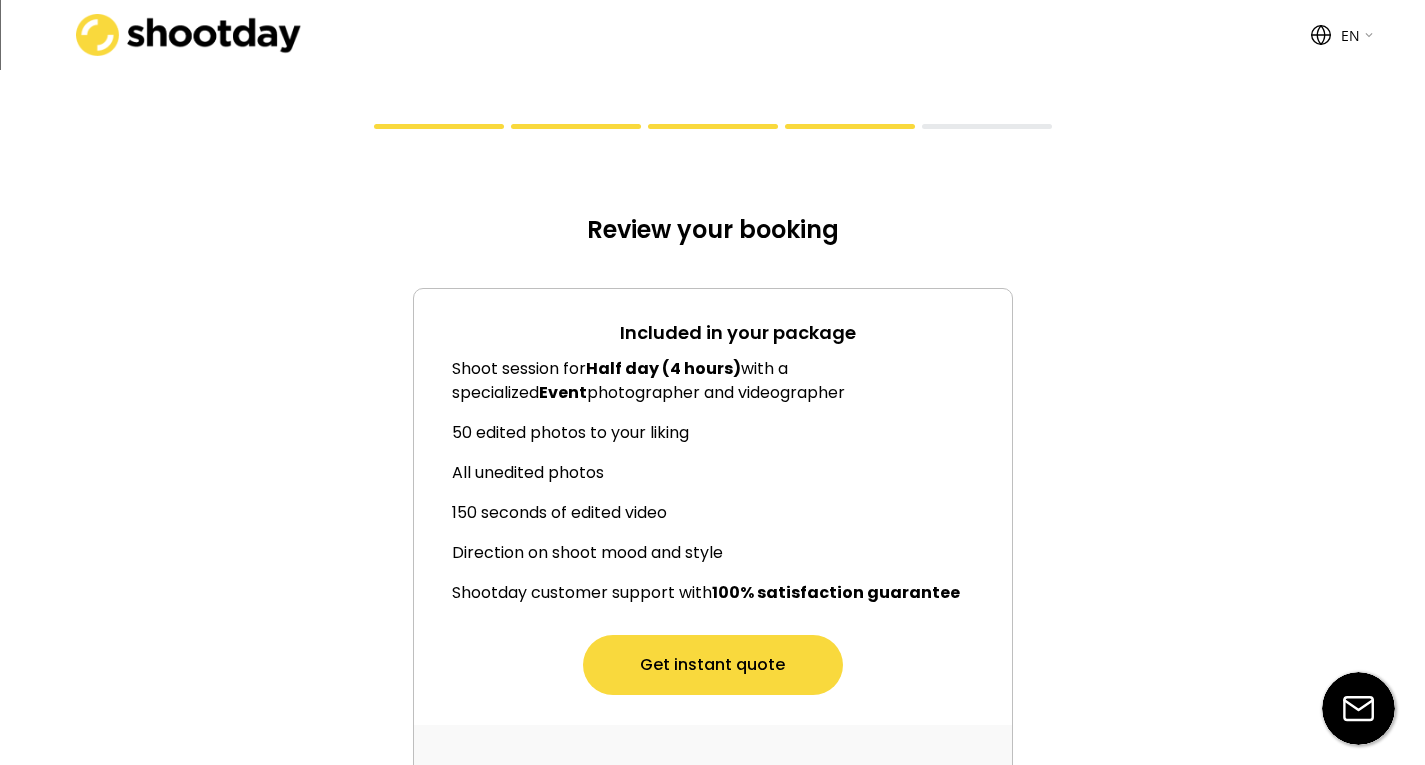 scroll, scrollTop: 100, scrollLeft: 0, axis: vertical 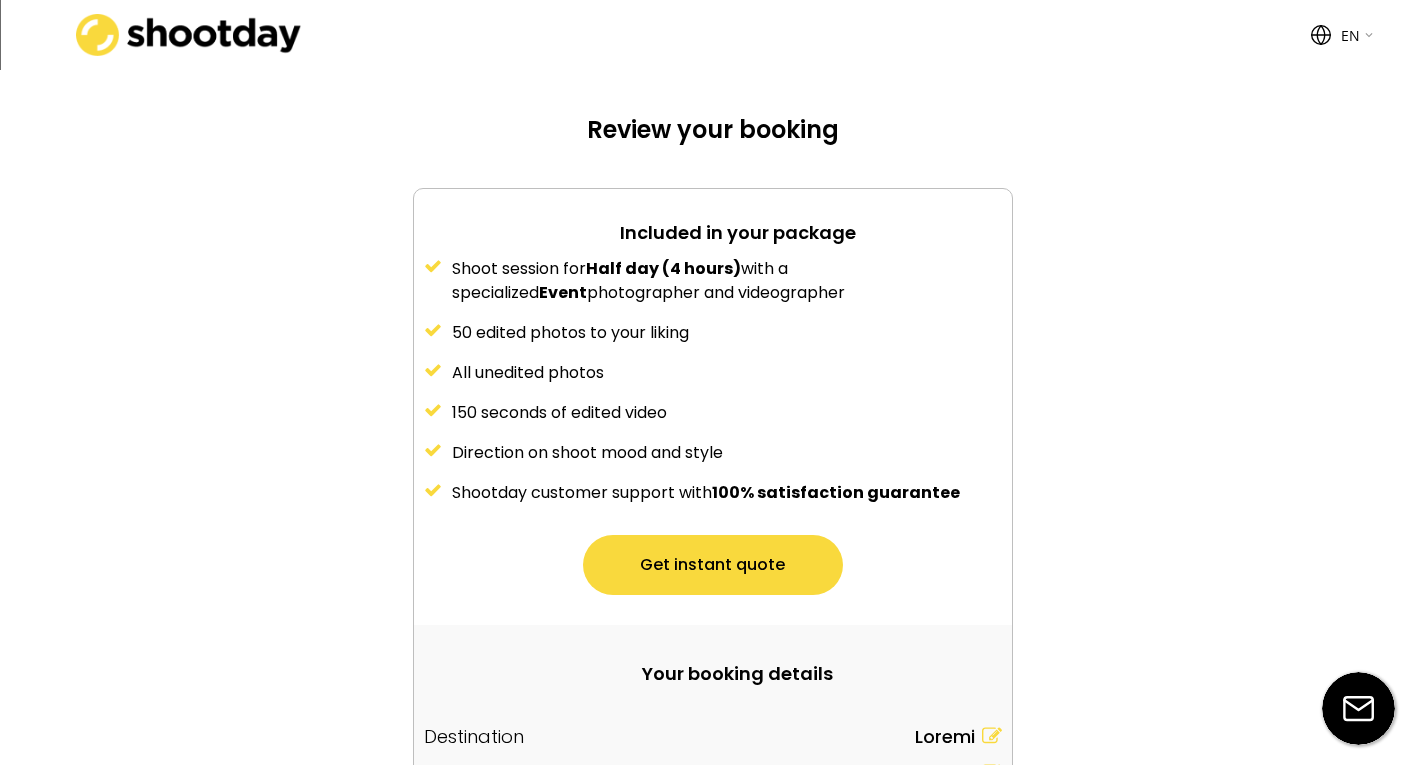 click on "Get instant quote" at bounding box center [713, 565] 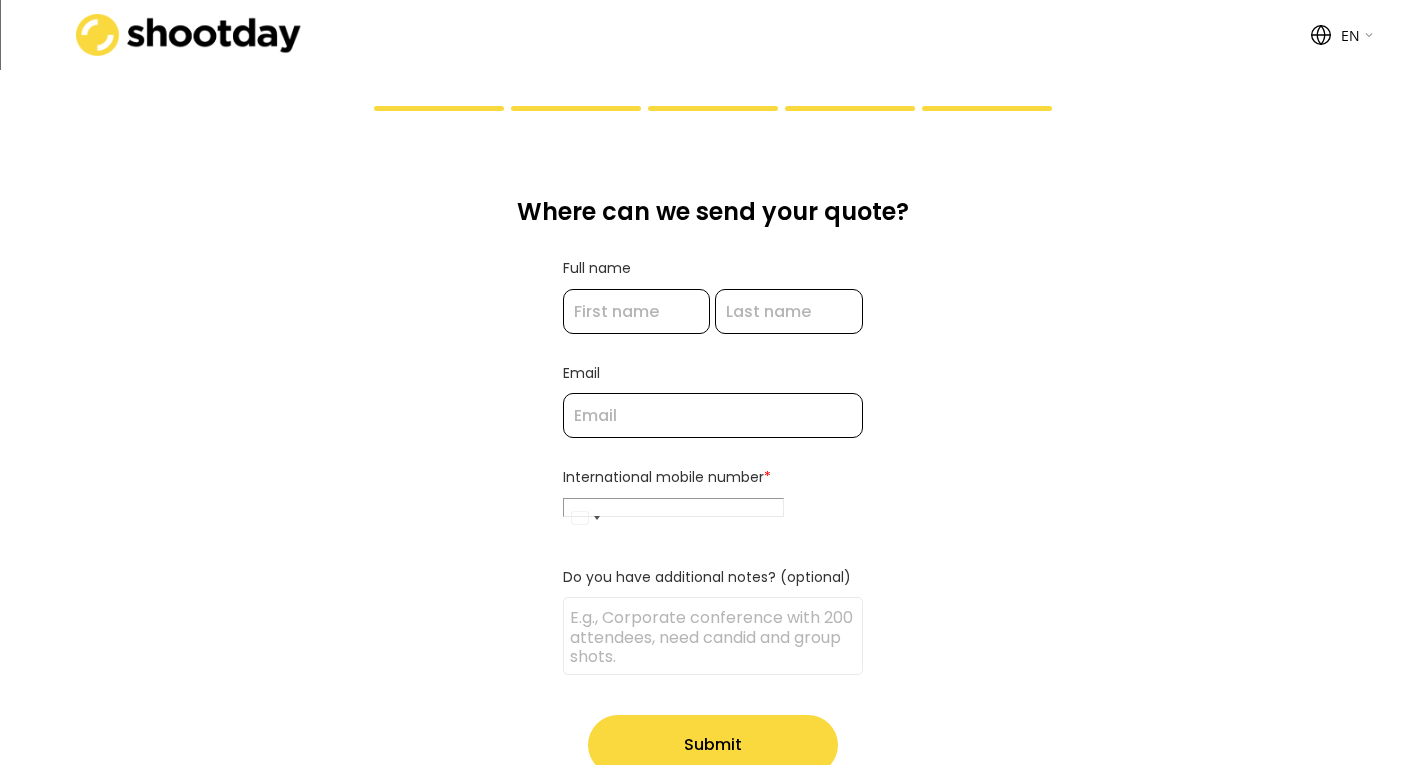 scroll, scrollTop: 0, scrollLeft: 0, axis: both 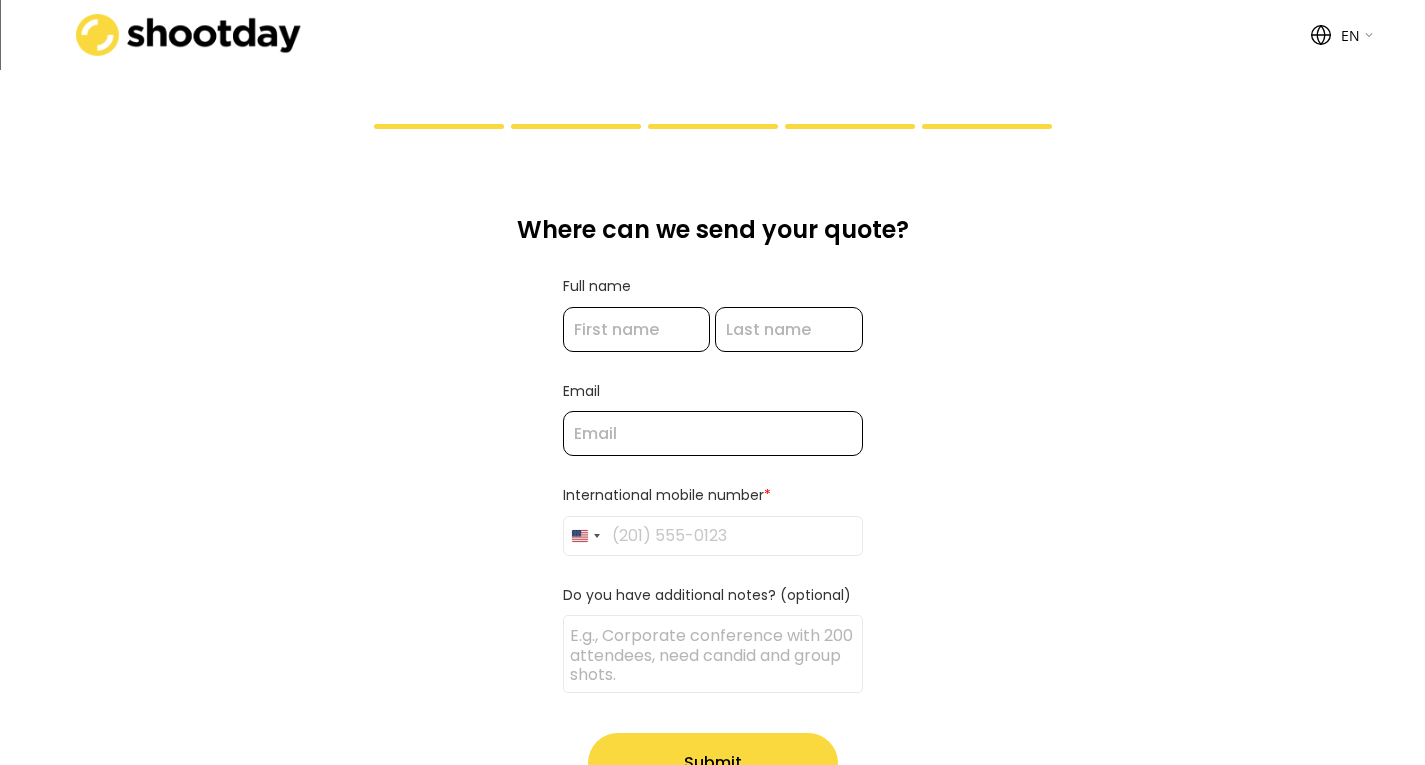 click at bounding box center [637, 329] 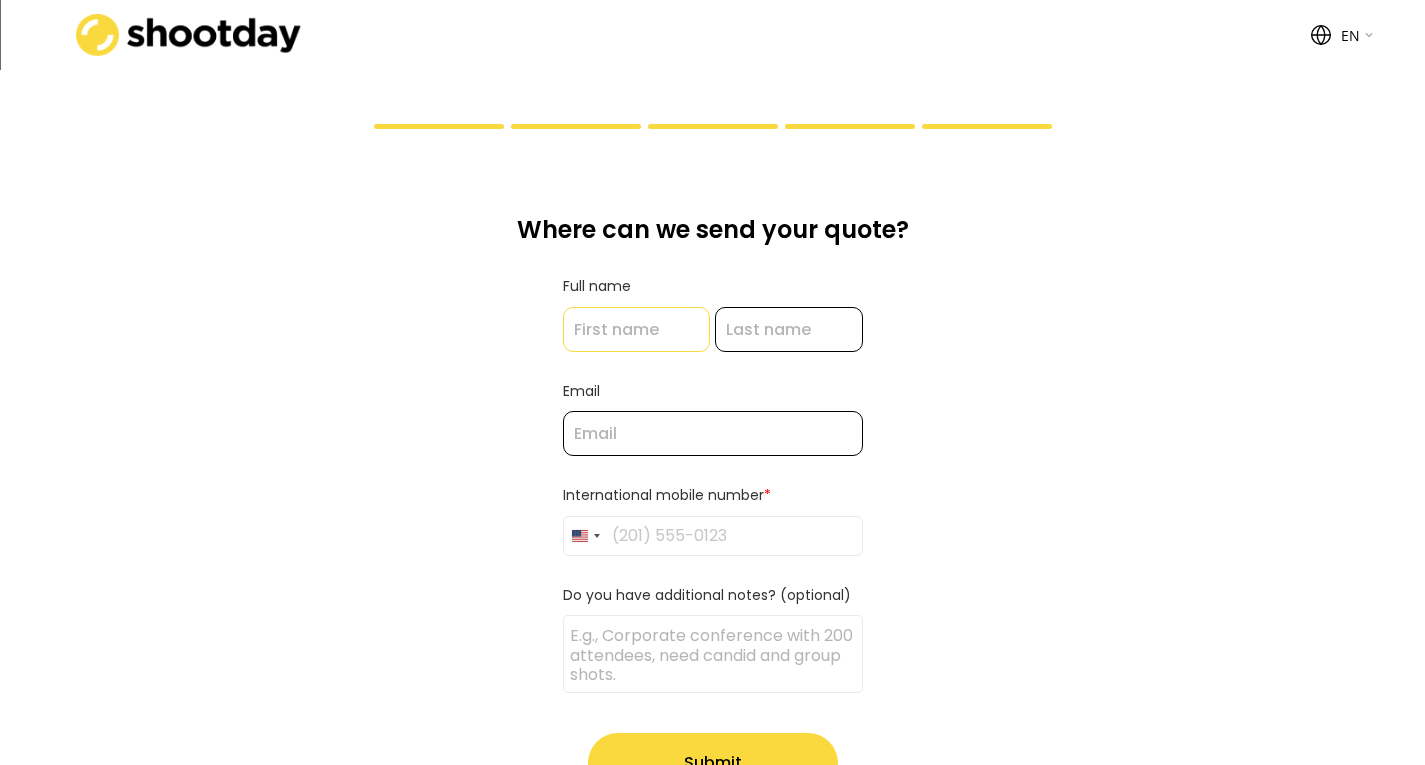 type on "Loremip" 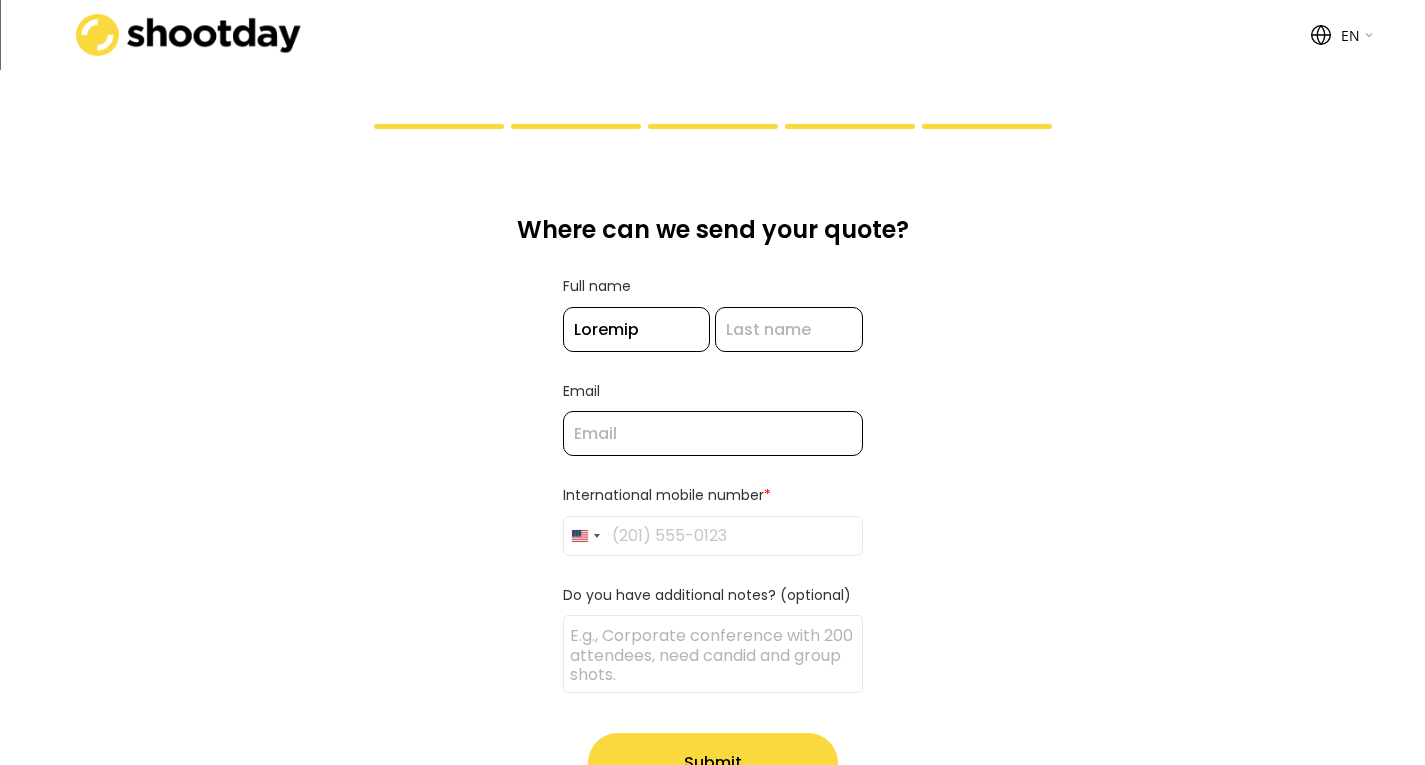 click at bounding box center [789, 329] 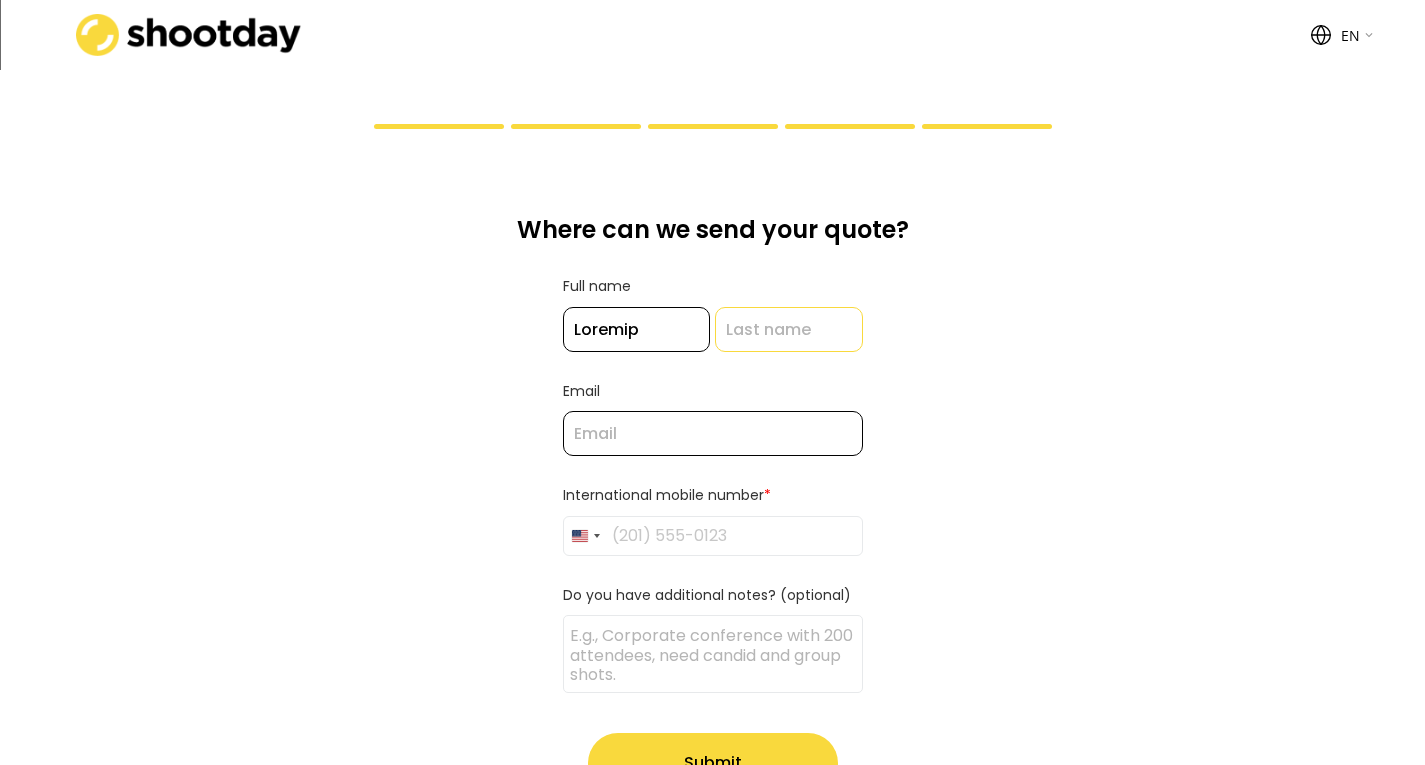 click at bounding box center (713, 433) 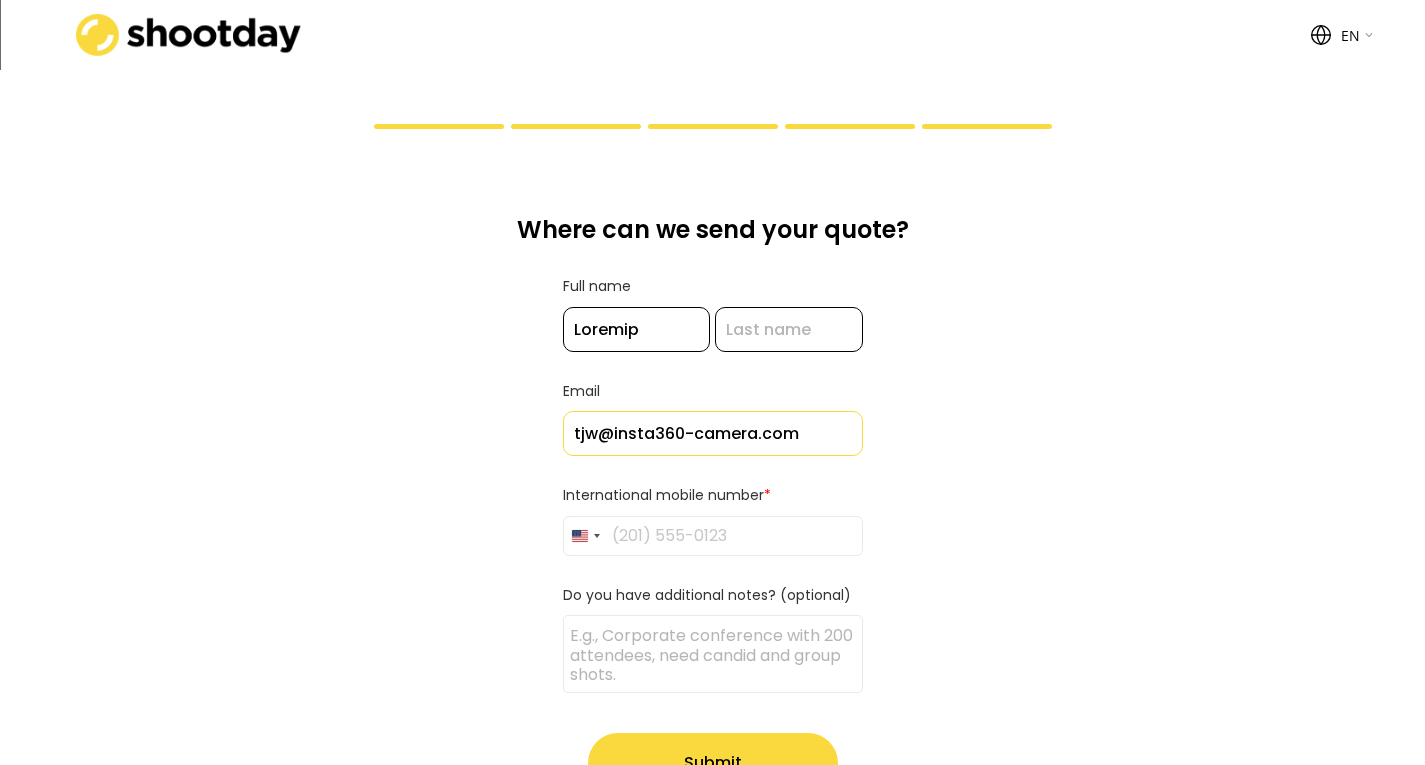 drag, startPoint x: 805, startPoint y: 437, endPoint x: 478, endPoint y: 435, distance: 327.0061 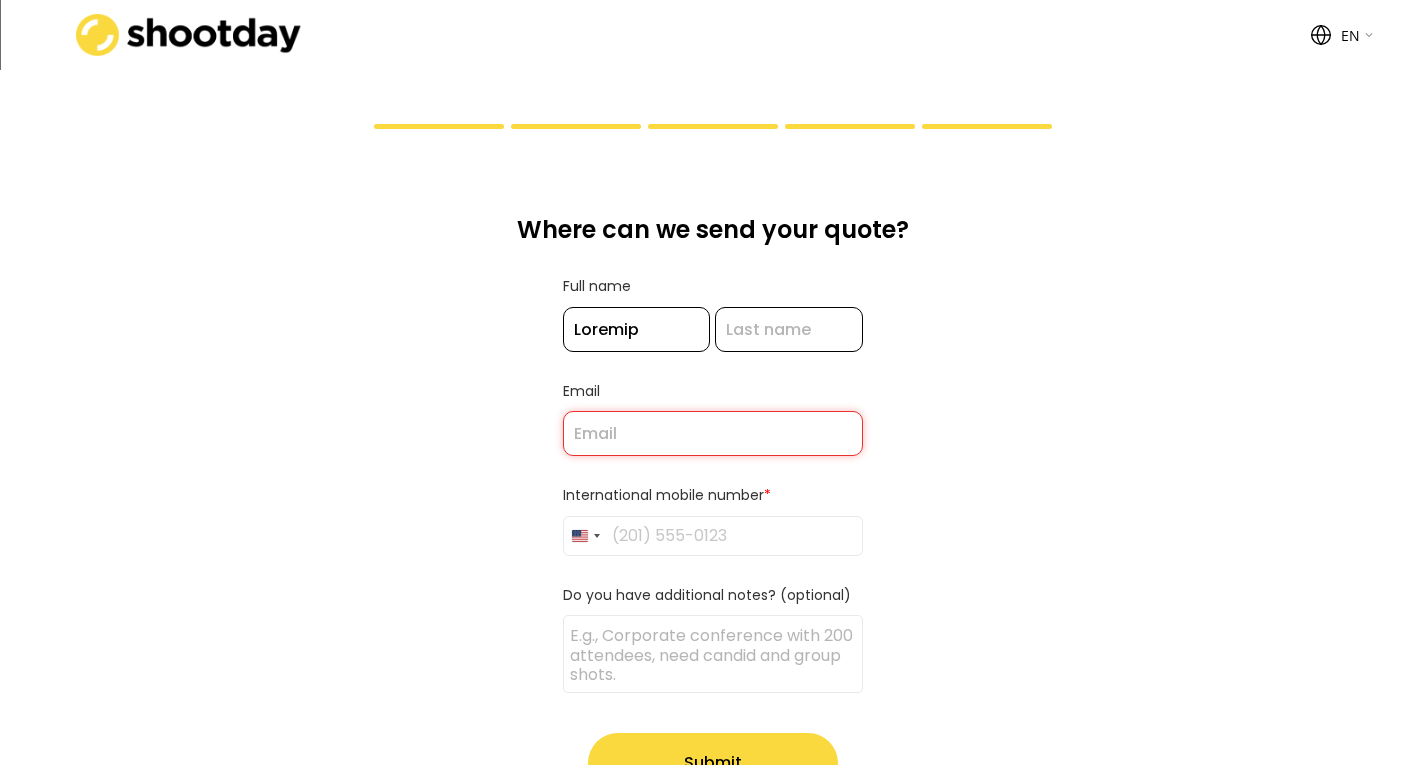 click at bounding box center [713, 433] 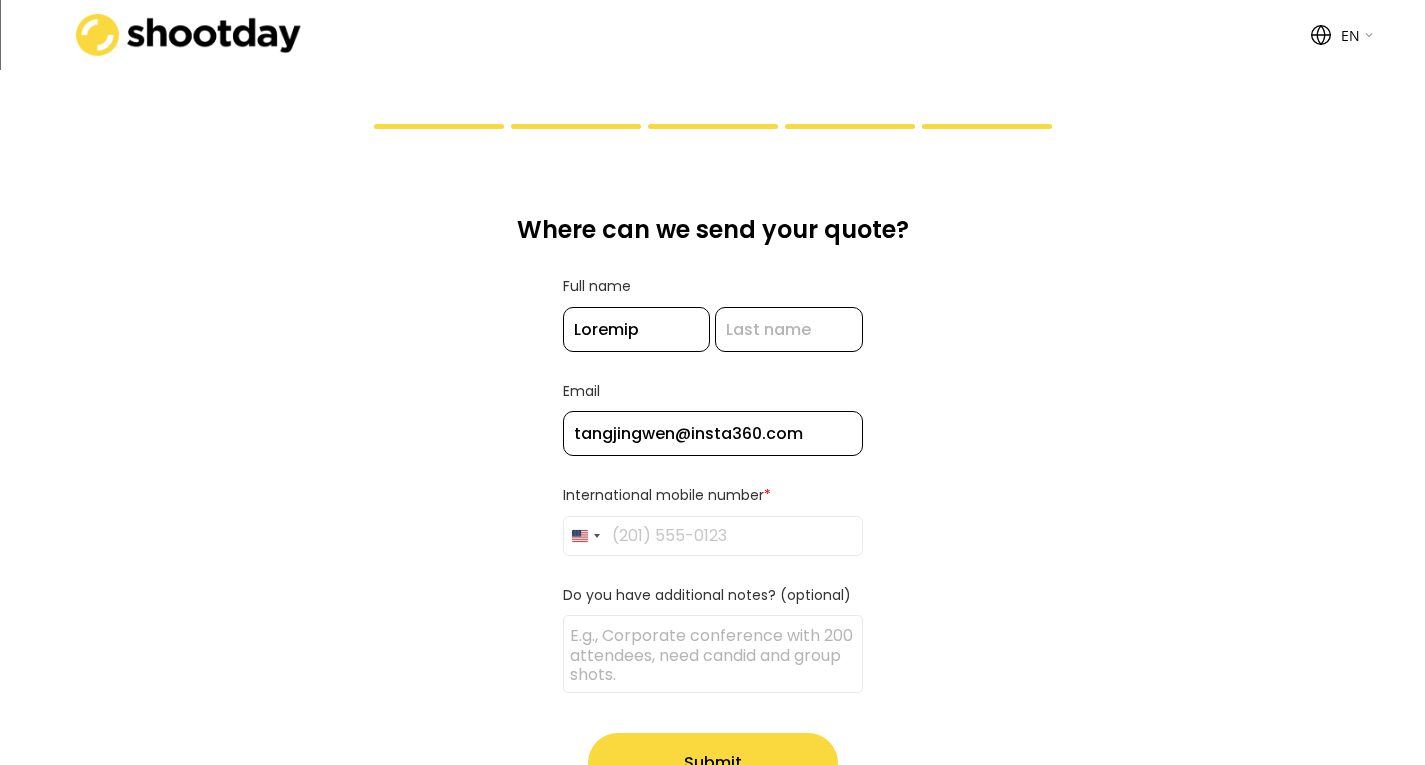 click at bounding box center [713, 536] 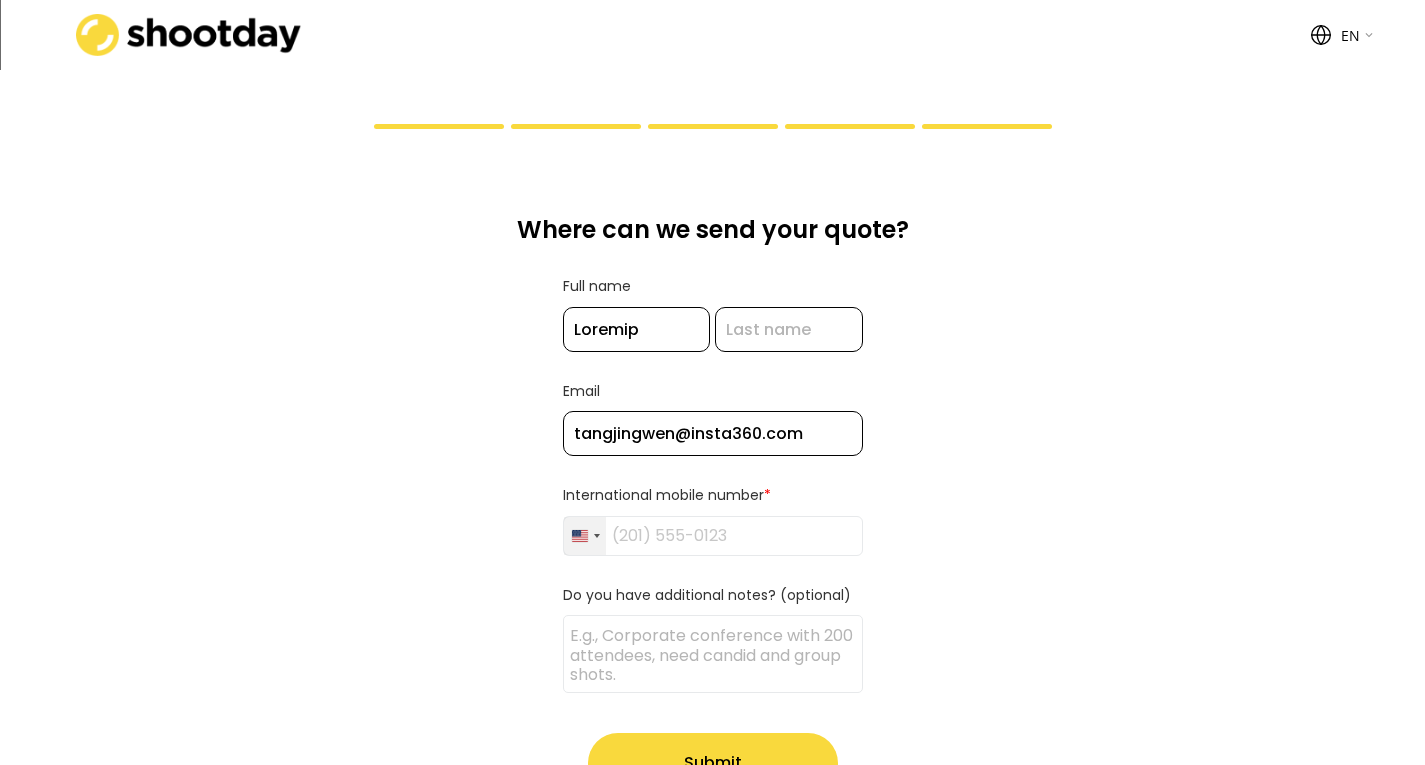 click on "Loremi Dolors +9" at bounding box center [585, 536] 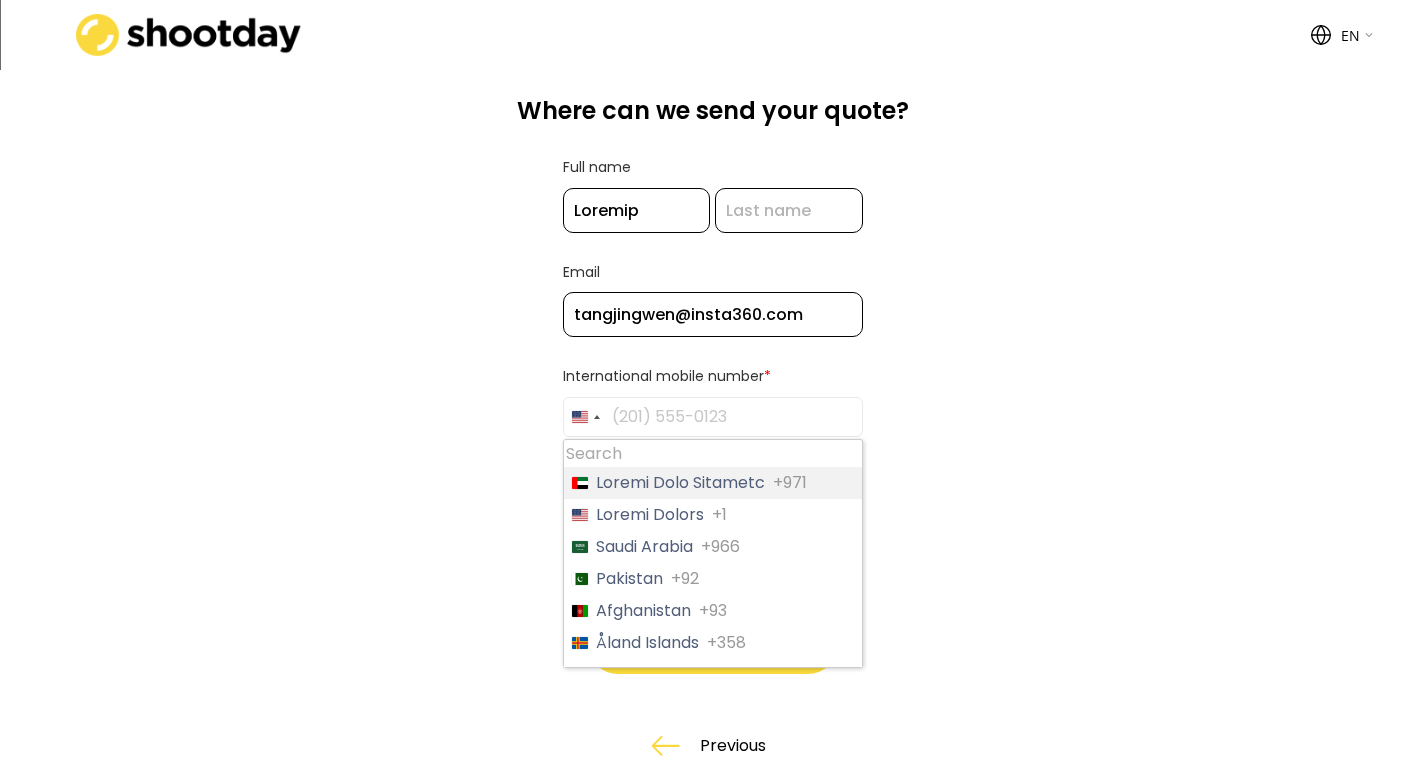 scroll, scrollTop: 300, scrollLeft: 0, axis: vertical 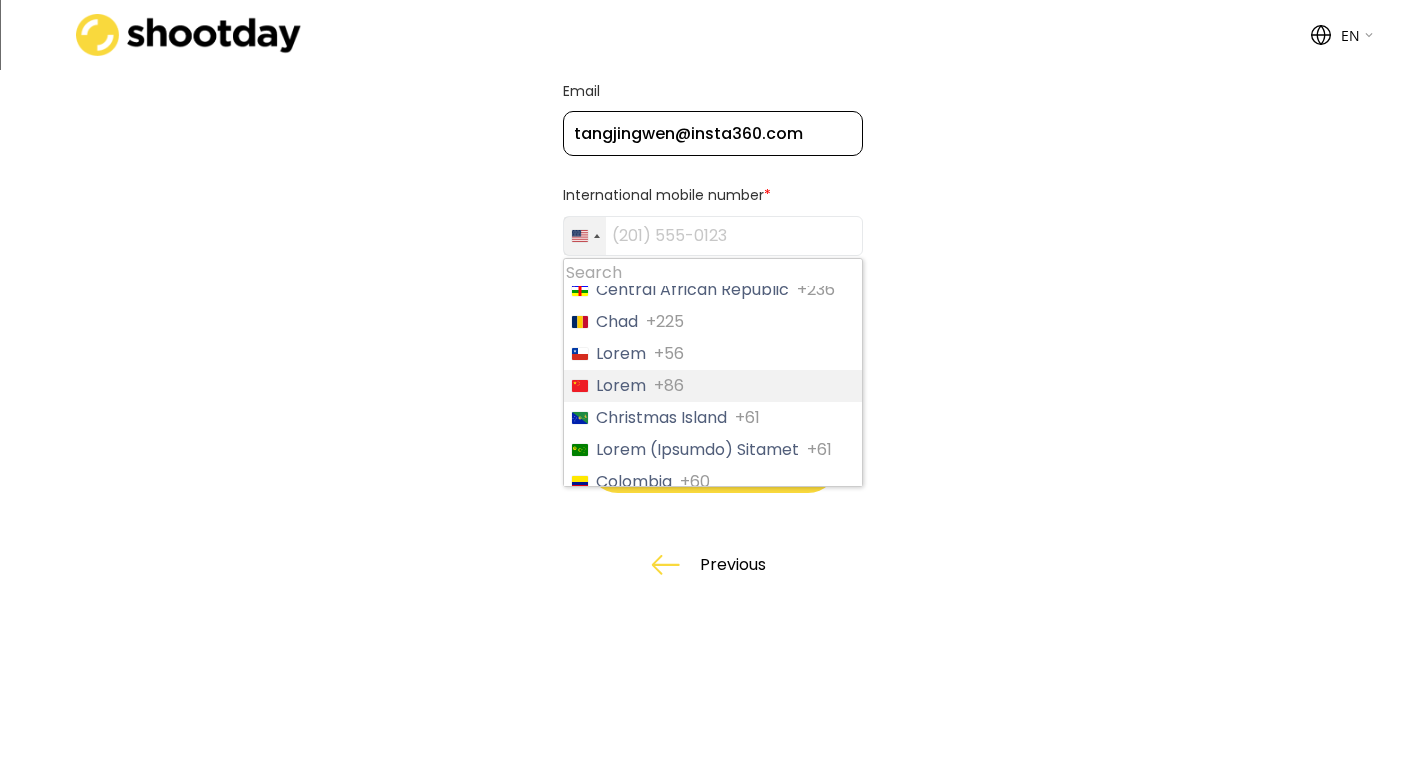 drag, startPoint x: 674, startPoint y: 387, endPoint x: 669, endPoint y: 377, distance: 11.18034 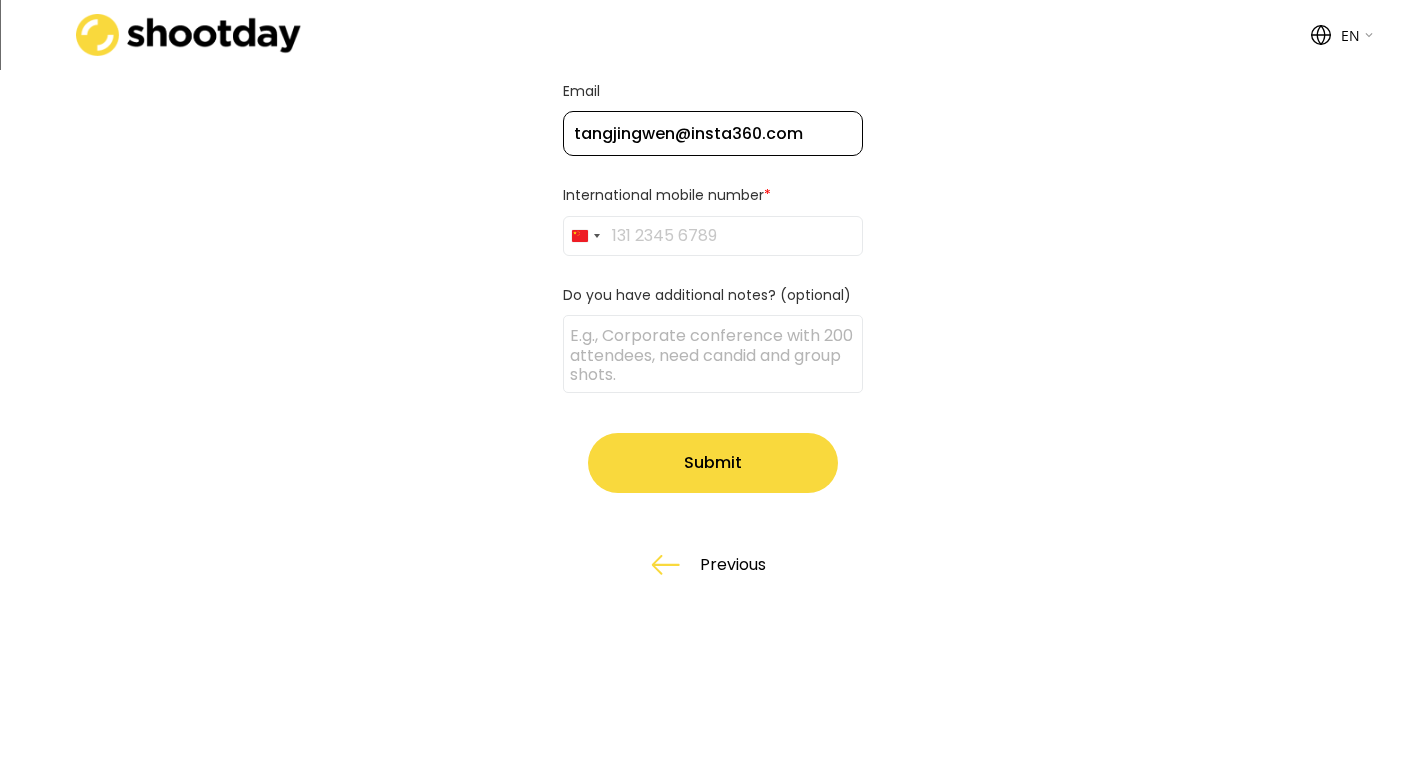 click at bounding box center [713, 236] 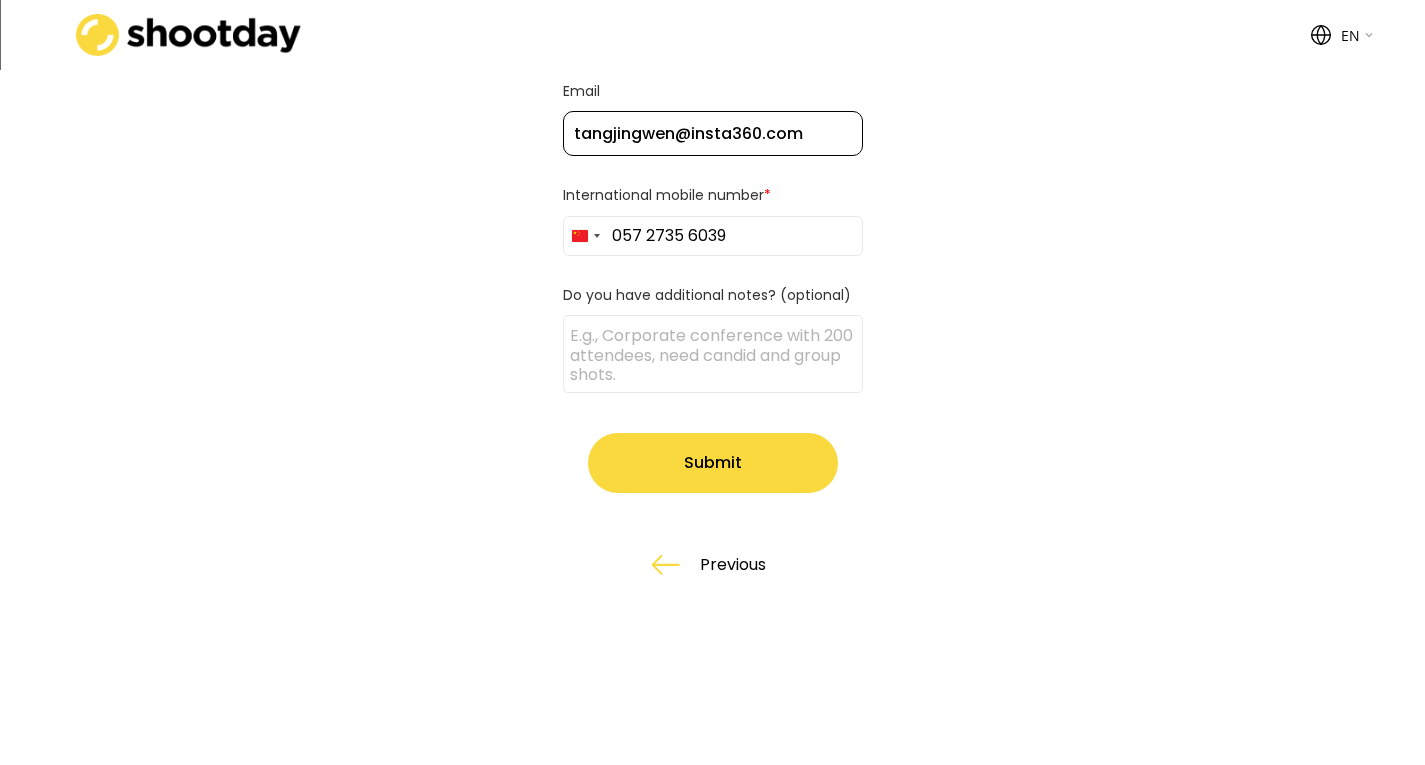 type on "057 2735 6039" 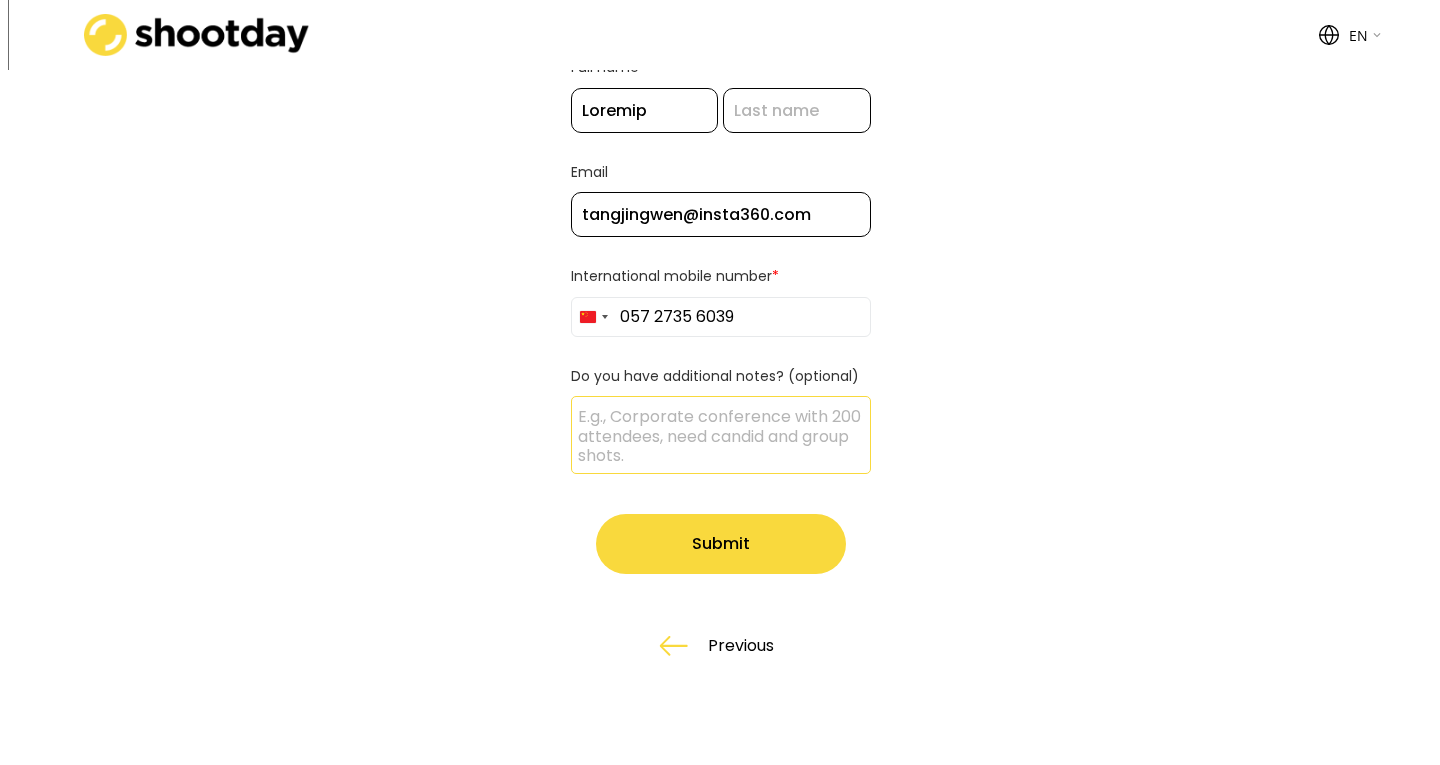 scroll, scrollTop: 200, scrollLeft: 0, axis: vertical 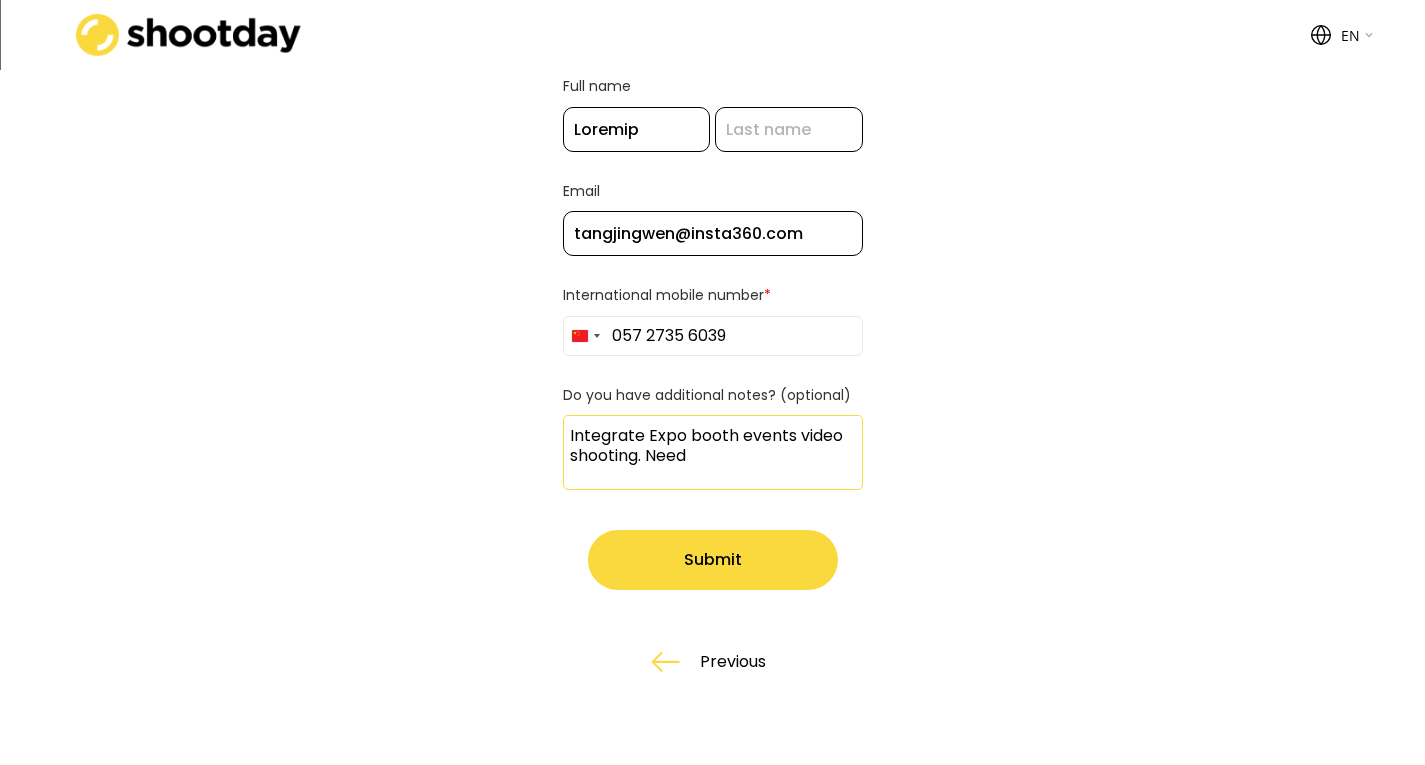 drag, startPoint x: 689, startPoint y: 439, endPoint x: 637, endPoint y: 458, distance: 55.362442 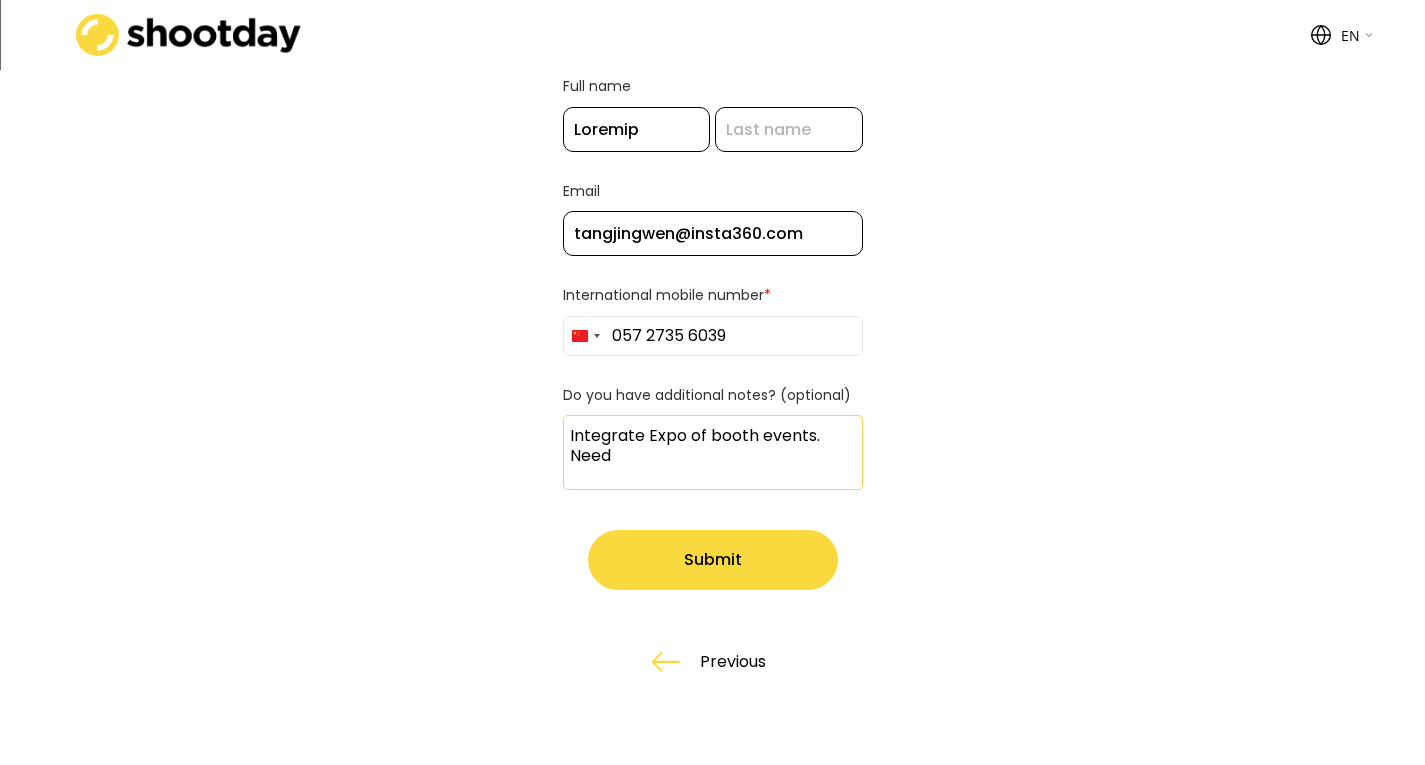 click on "Integrate Expo of booth events. Need" at bounding box center (713, 452) 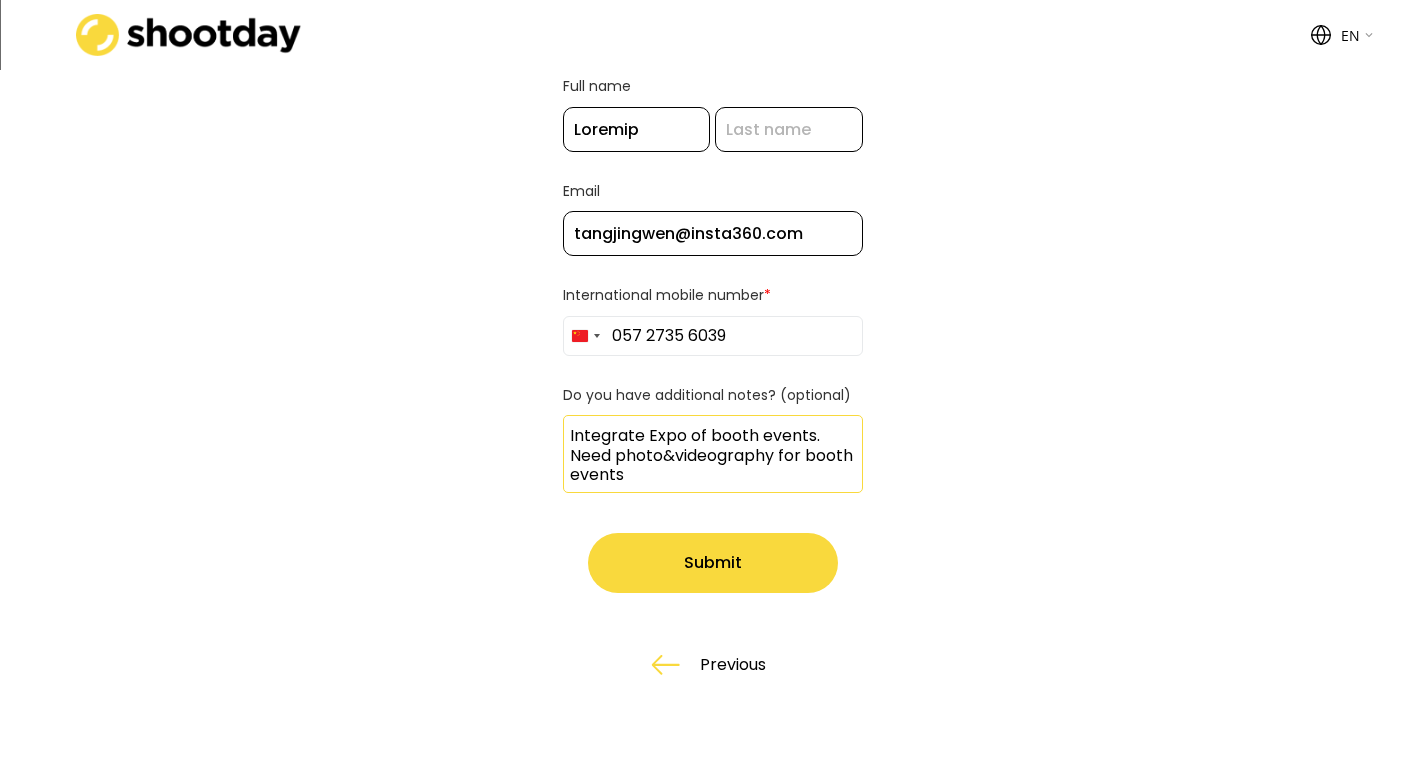 drag, startPoint x: 688, startPoint y: 435, endPoint x: 811, endPoint y: 435, distance: 123 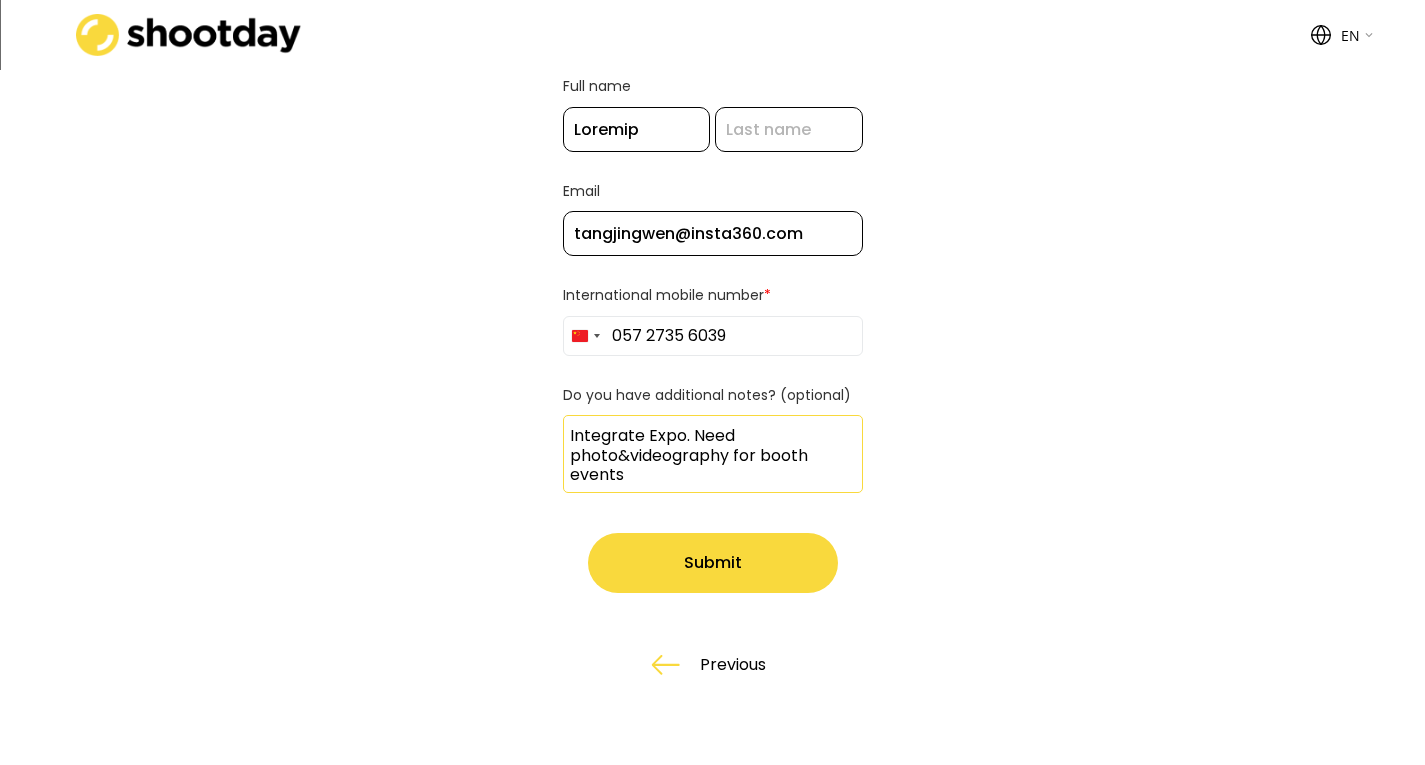 click on "Integrate Expo. Need photo&videography for booth events" at bounding box center (713, 454) 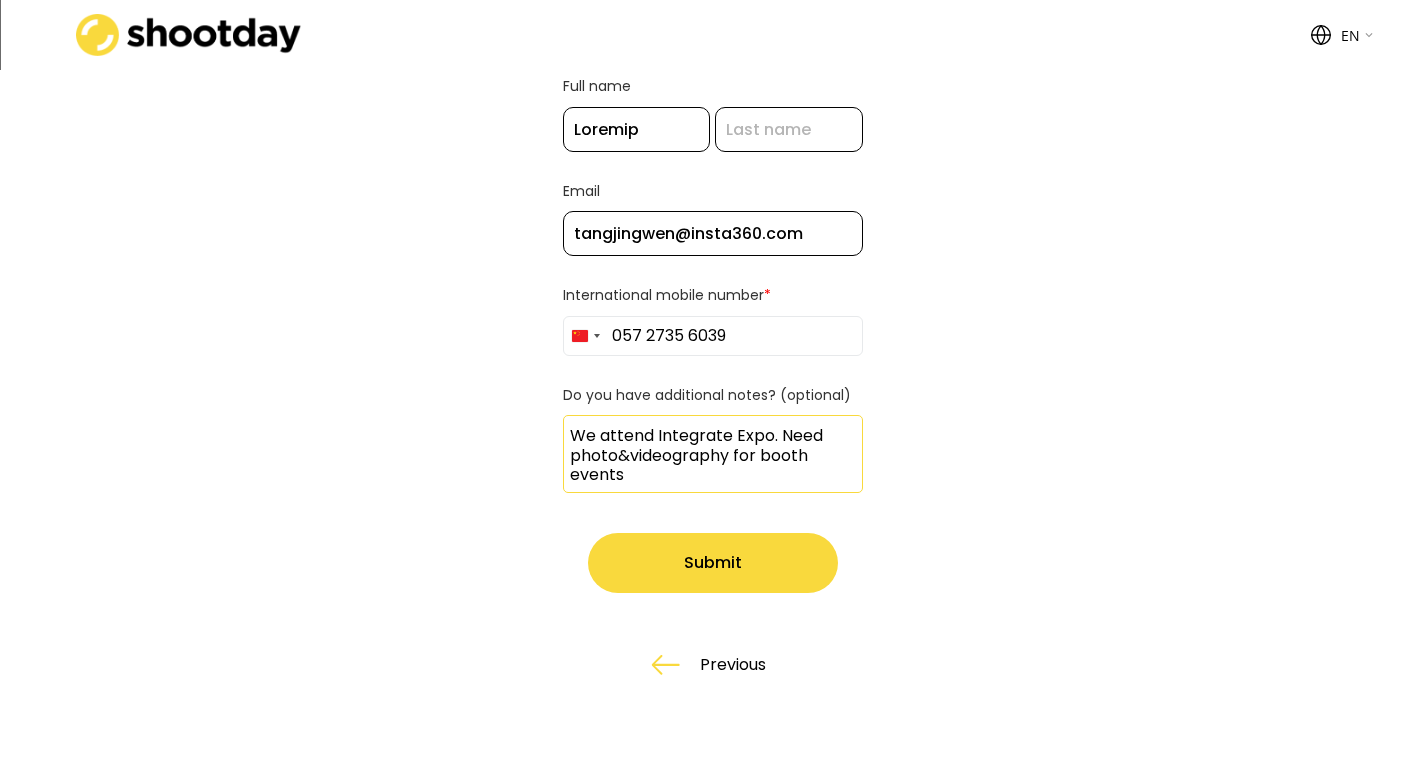 click on "We attend Integrate Expo. Need photo&videography for booth events" at bounding box center (713, 454) 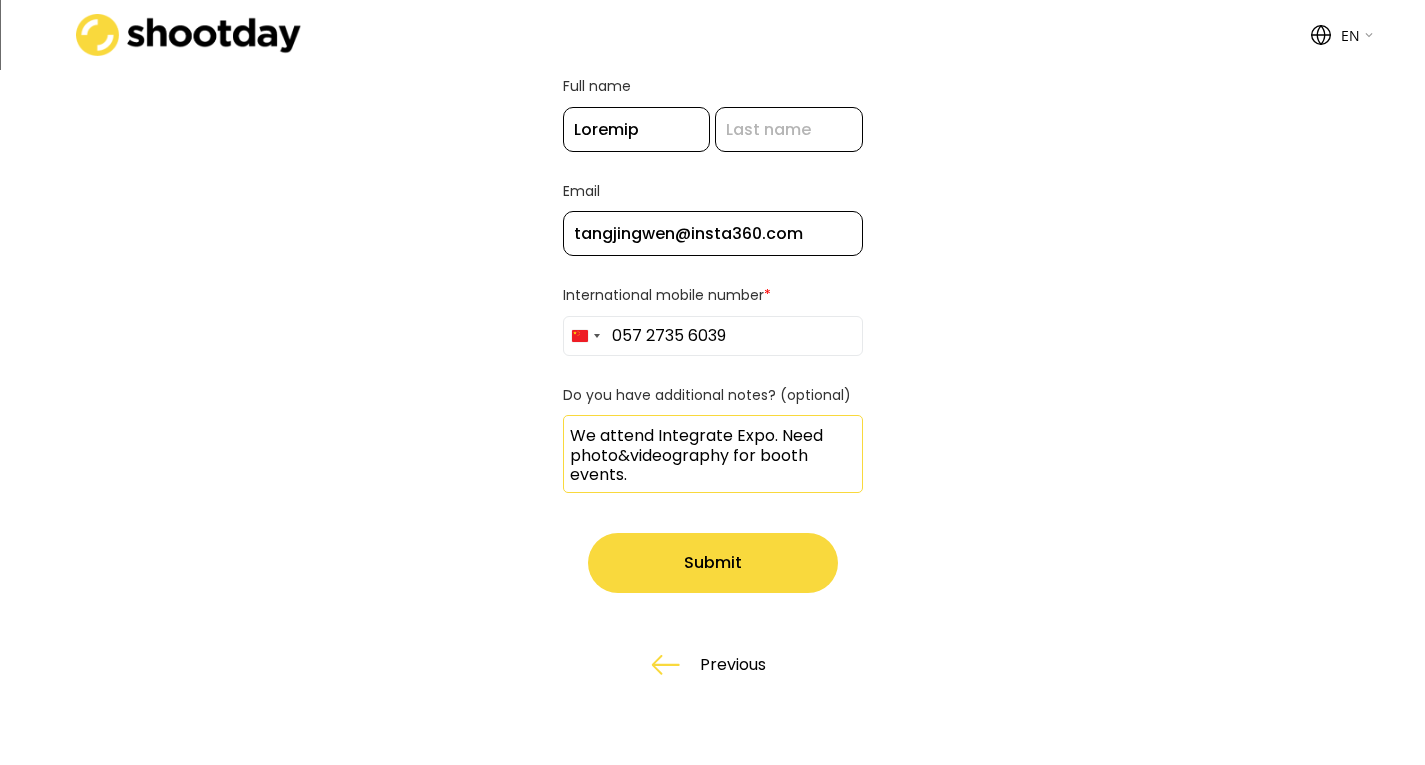 type on "We attend Integrate Expo. Need photo&videography for booth events." 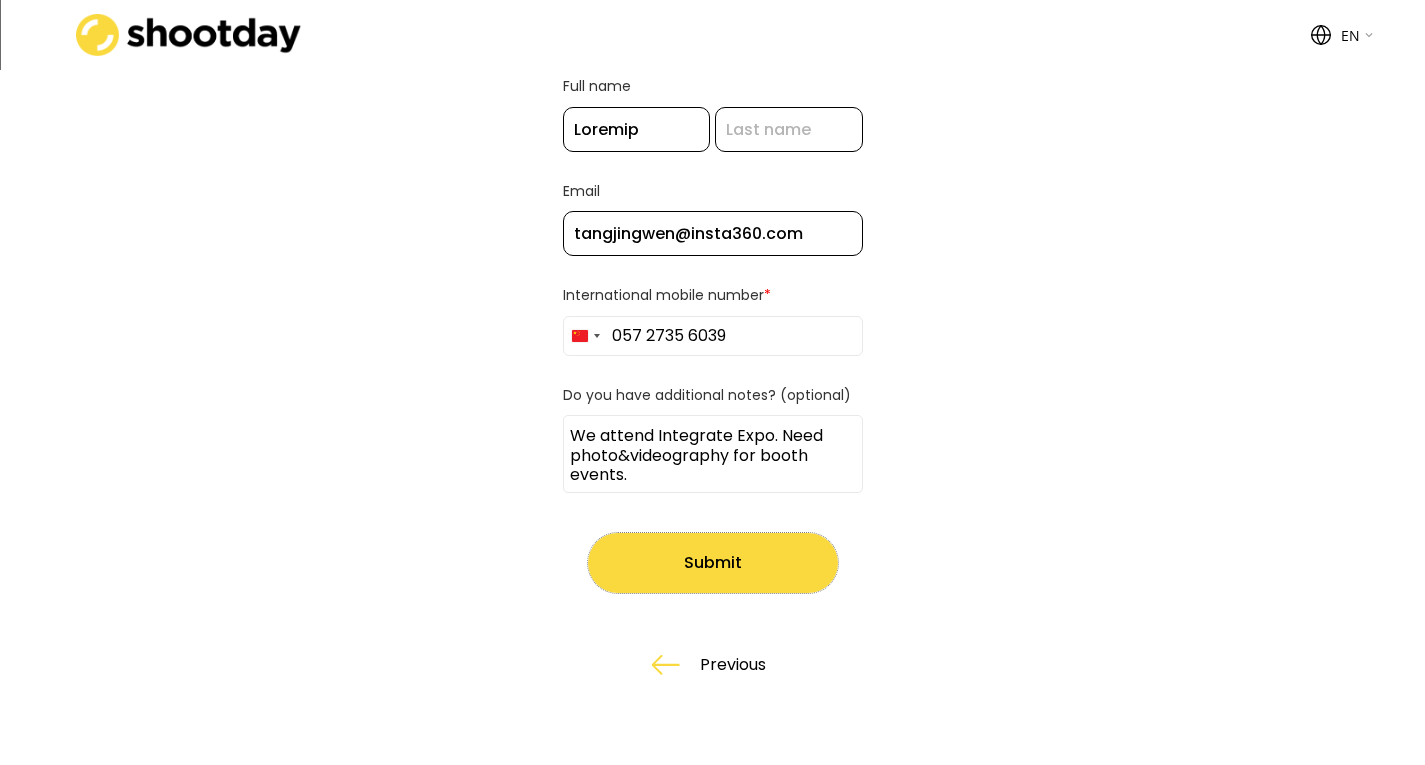 click on "Submit" at bounding box center (713, 563) 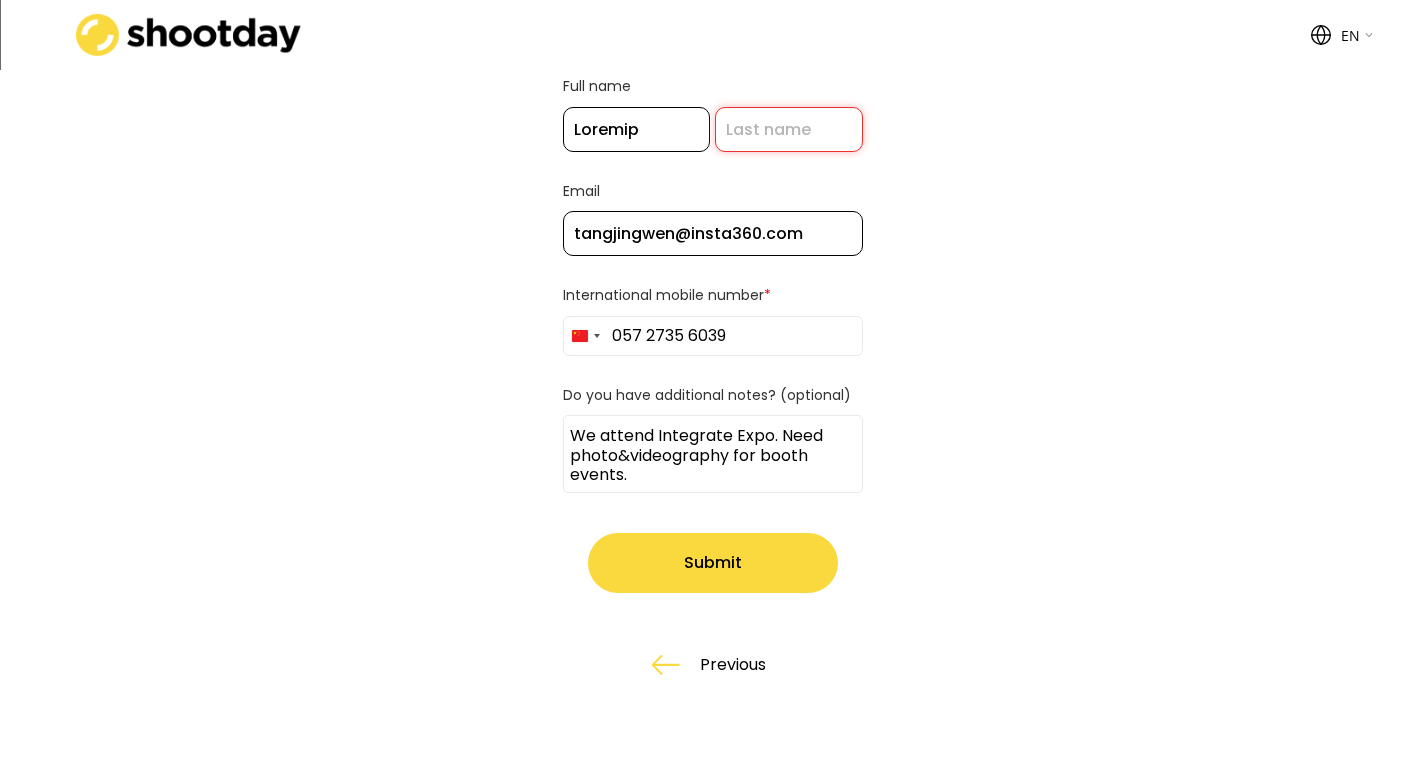 type on "Lore" 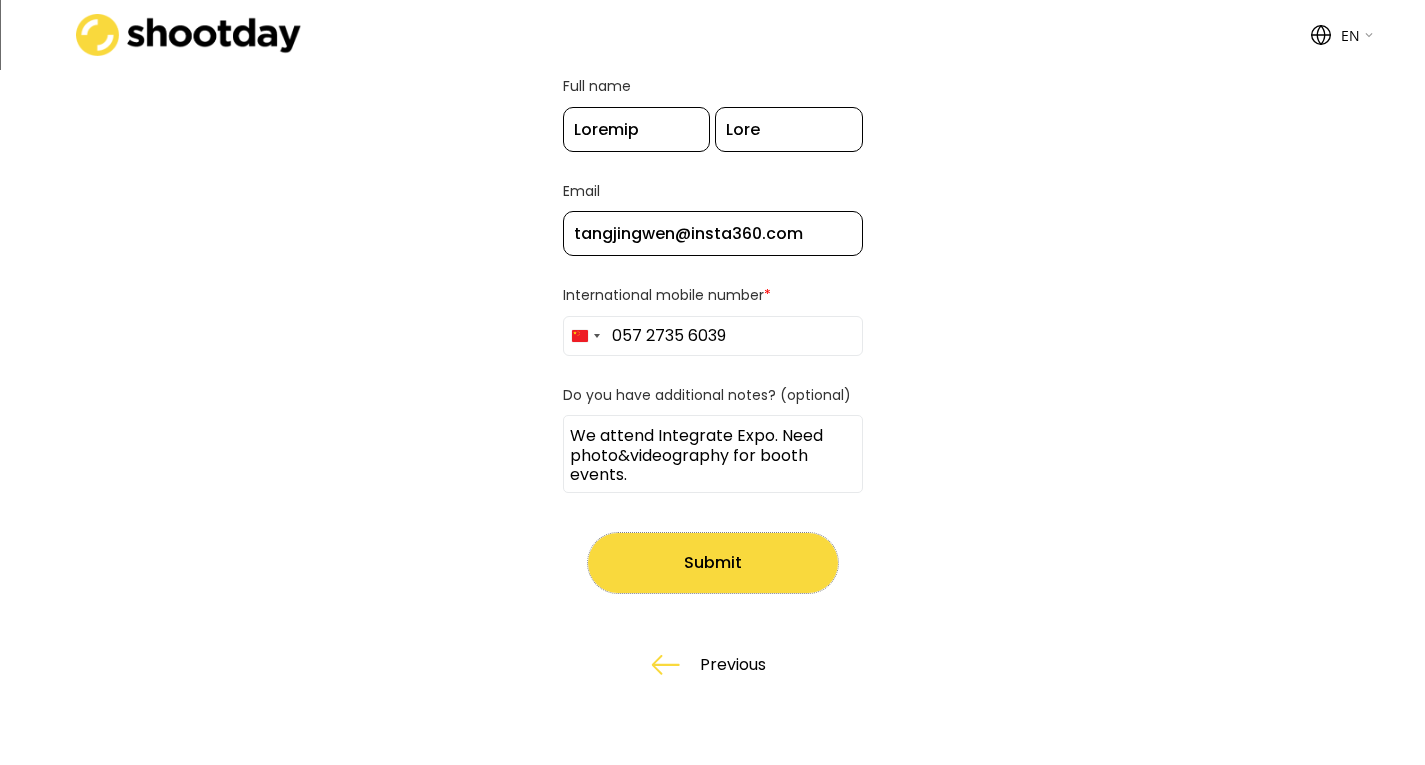 click on "Submit" at bounding box center (713, 563) 